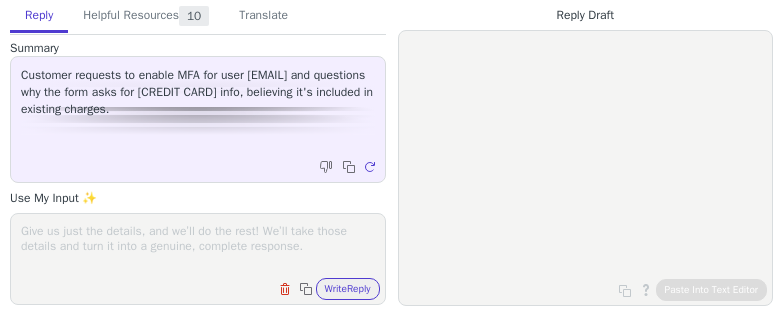 scroll, scrollTop: 0, scrollLeft: 0, axis: both 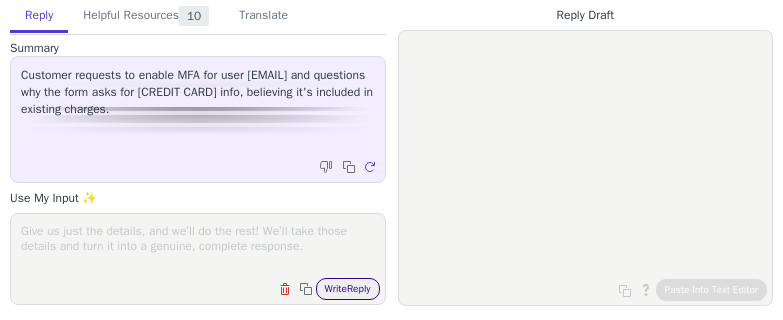click on "Write  Reply" at bounding box center (348, 289) 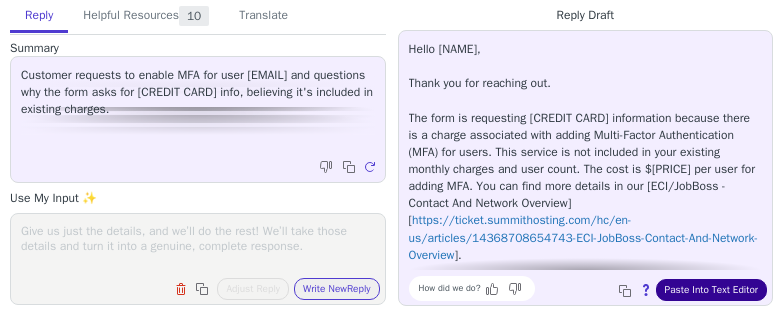 click on "Paste Into Text Editor" at bounding box center [711, 290] 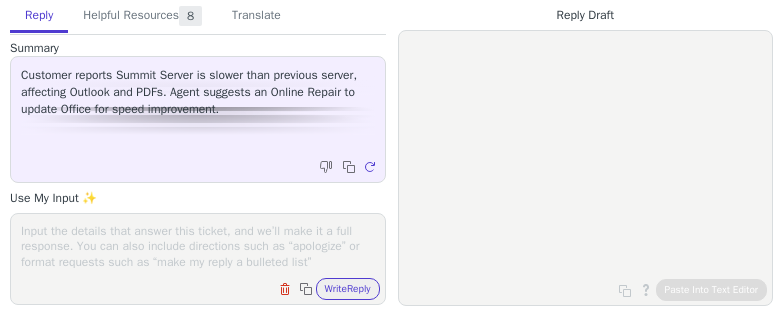 scroll, scrollTop: 0, scrollLeft: 0, axis: both 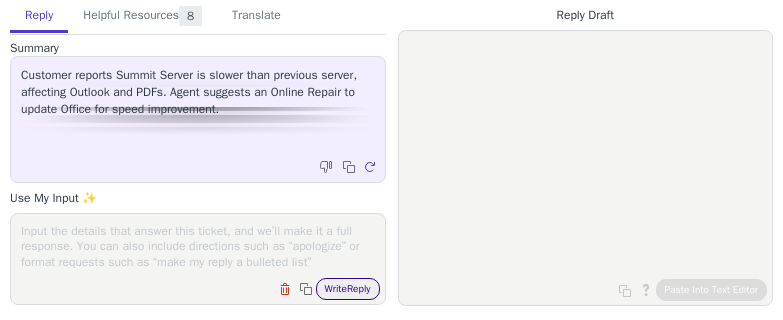 click on "Write  Reply" at bounding box center [348, 289] 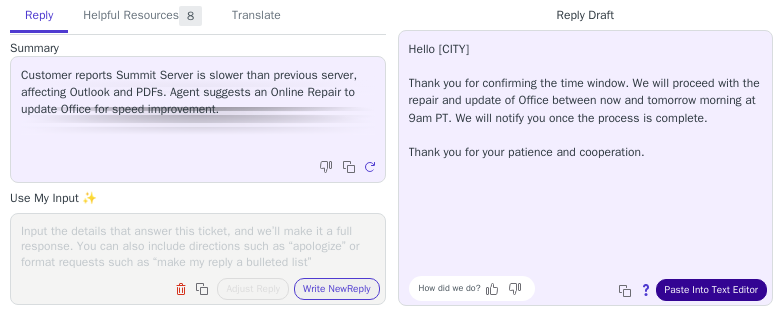 click on "Paste Into Text Editor" at bounding box center [711, 290] 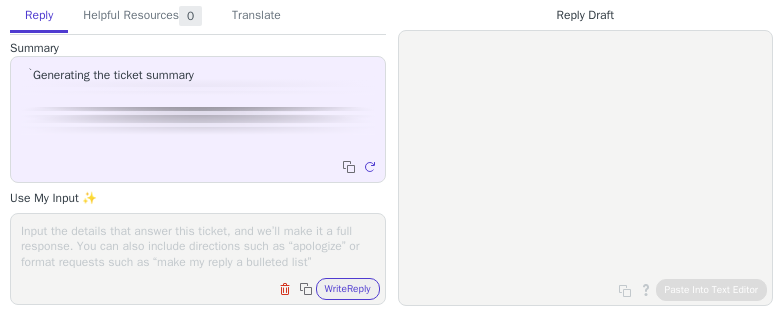 scroll, scrollTop: 0, scrollLeft: 0, axis: both 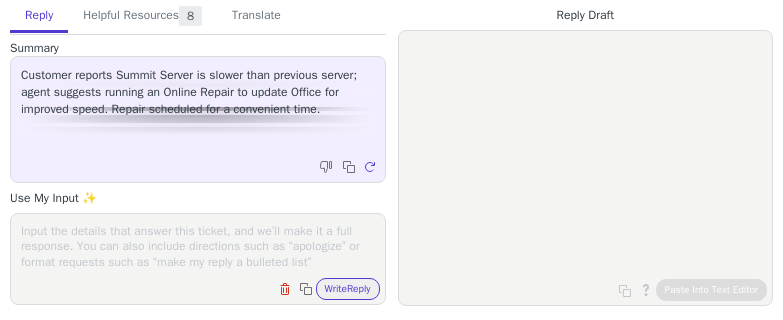 click on "Customer reports Summit Server is slower than previous server; agent suggests running an Online Repair to update Office for improved speed. Repair scheduled for a convenient time." at bounding box center [198, 92] 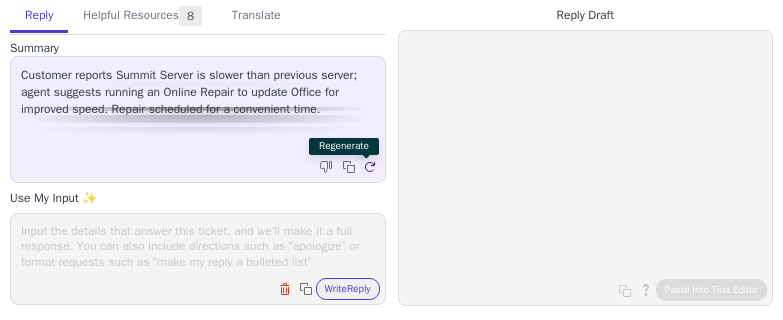 click at bounding box center [369, 167] 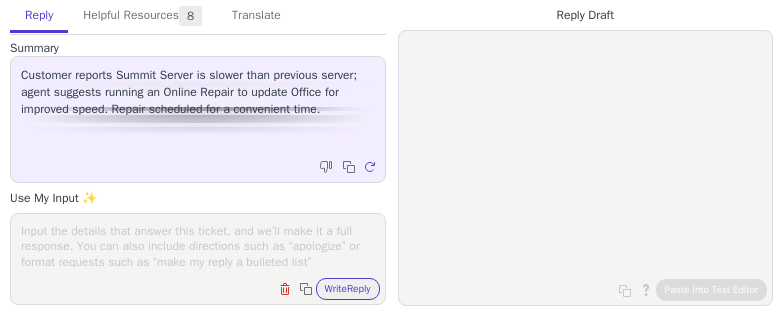 click on "Customer reports Summit Server is slower than previous server; agent suggests running an Online Repair to update Office for improved speed. Repair scheduled for a convenient time." at bounding box center (198, 107) 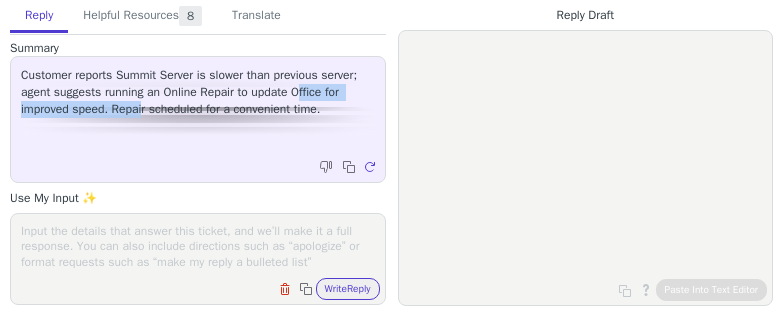 drag, startPoint x: 142, startPoint y: 105, endPoint x: 304, endPoint y: 91, distance: 162.6038 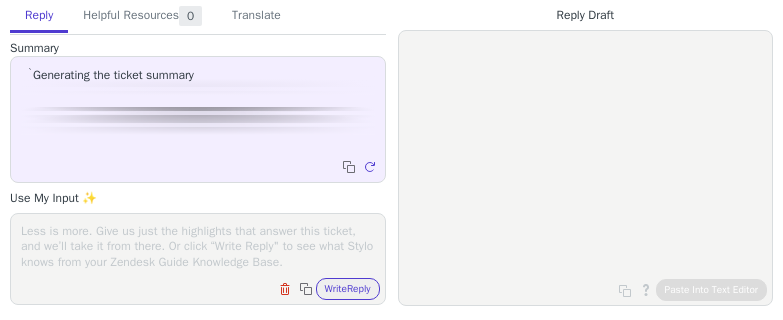 scroll, scrollTop: 0, scrollLeft: 0, axis: both 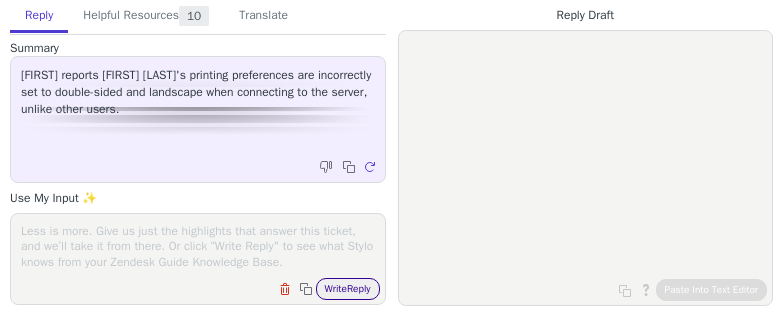 click on "Write  Reply" at bounding box center (348, 289) 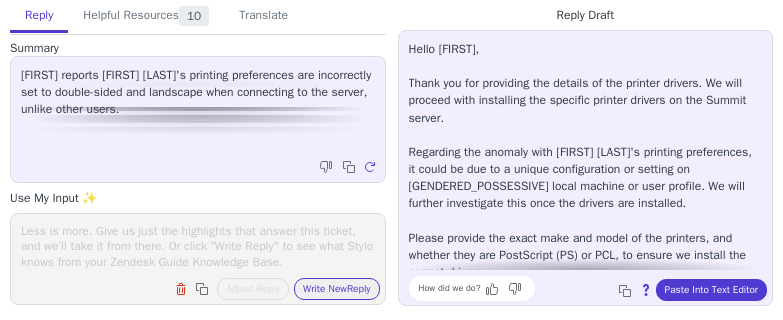 scroll, scrollTop: 45, scrollLeft: 0, axis: vertical 